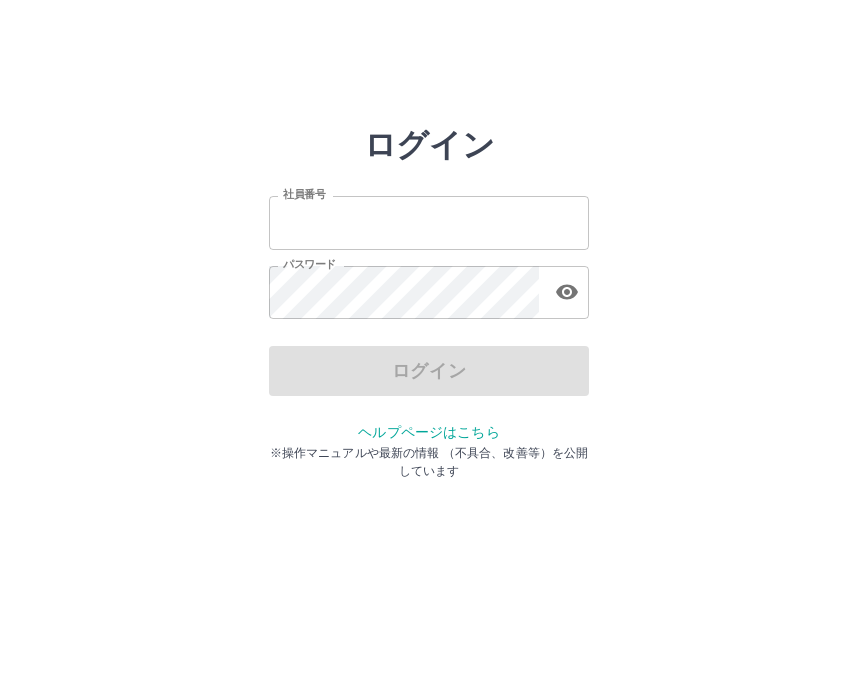 scroll, scrollTop: 0, scrollLeft: 0, axis: both 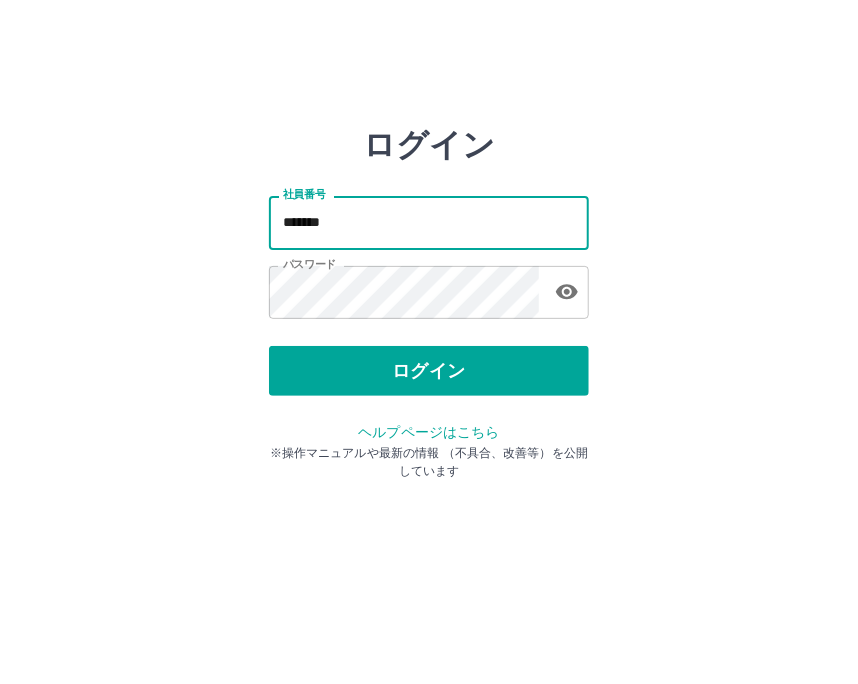 click on "*******" at bounding box center [429, 222] 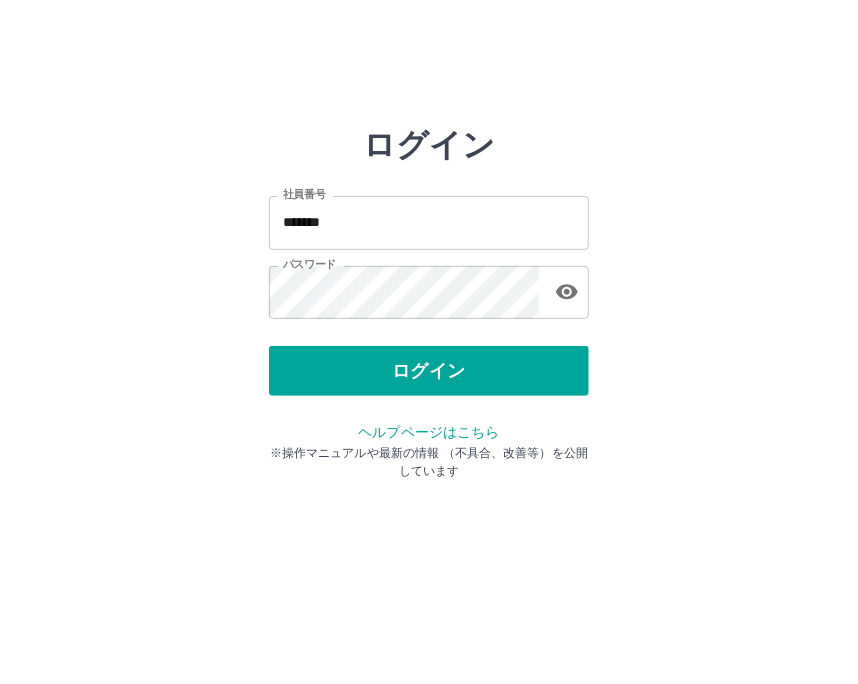 click on "ログイン 社員番号 ******* 社員番号 パスワード パスワード ログイン ヘルプページはこちら ※操作マニュアルや最新の情報 （不具合、改善等）を公開しています" at bounding box center [429, 286] 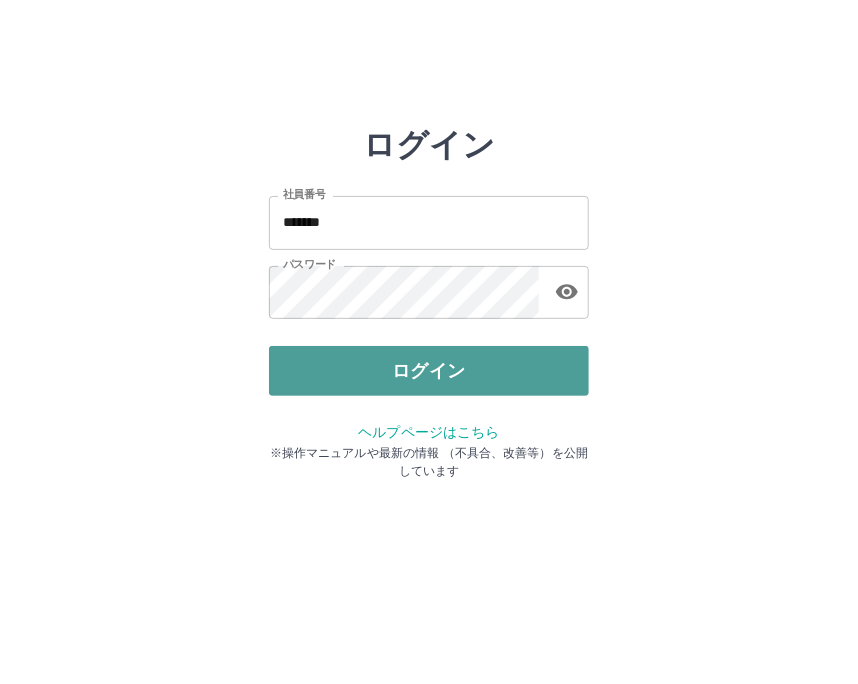 click on "ログイン" at bounding box center (429, 371) 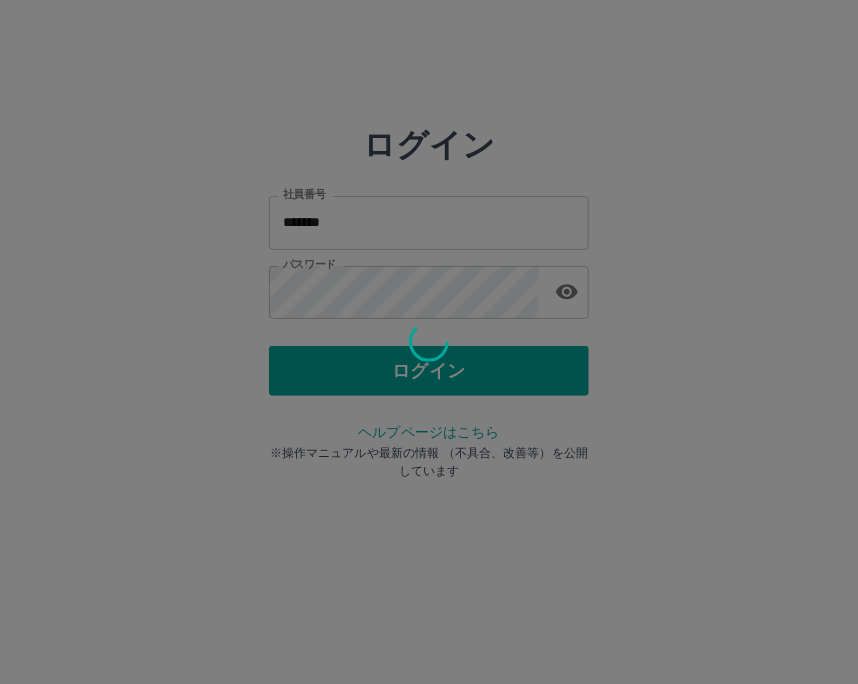 click at bounding box center [429, 342] 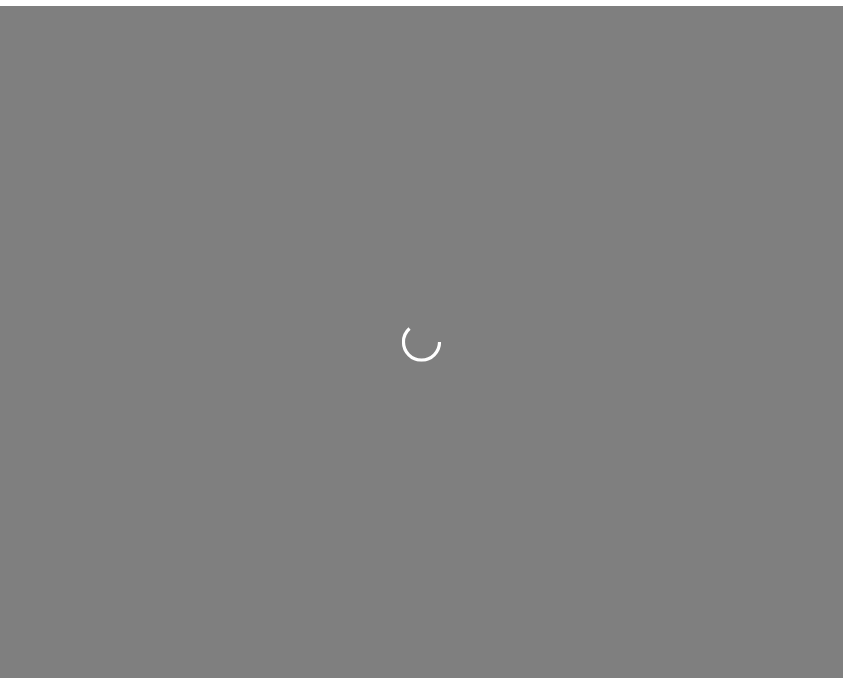 scroll, scrollTop: 0, scrollLeft: 0, axis: both 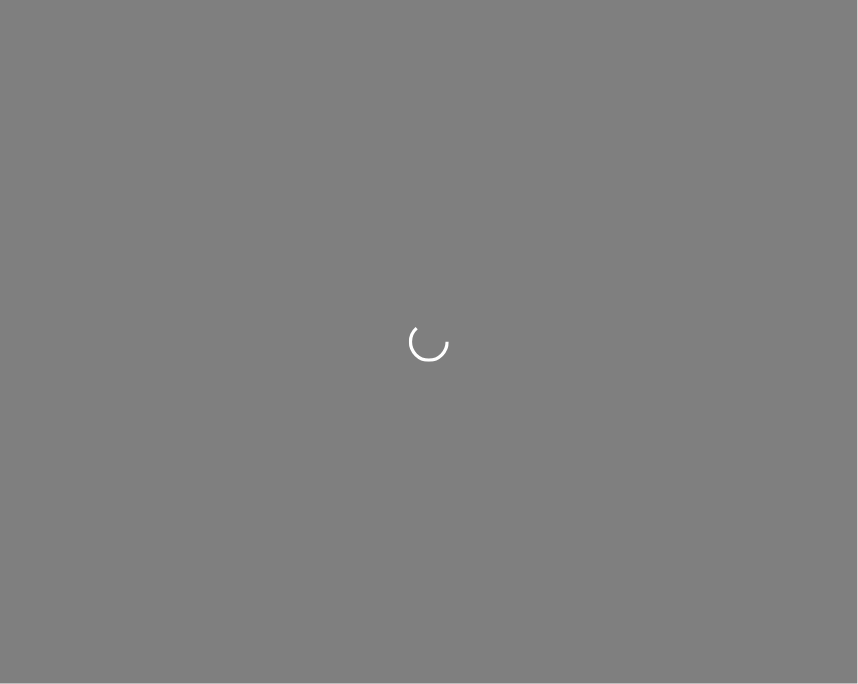 click at bounding box center [429, 342] 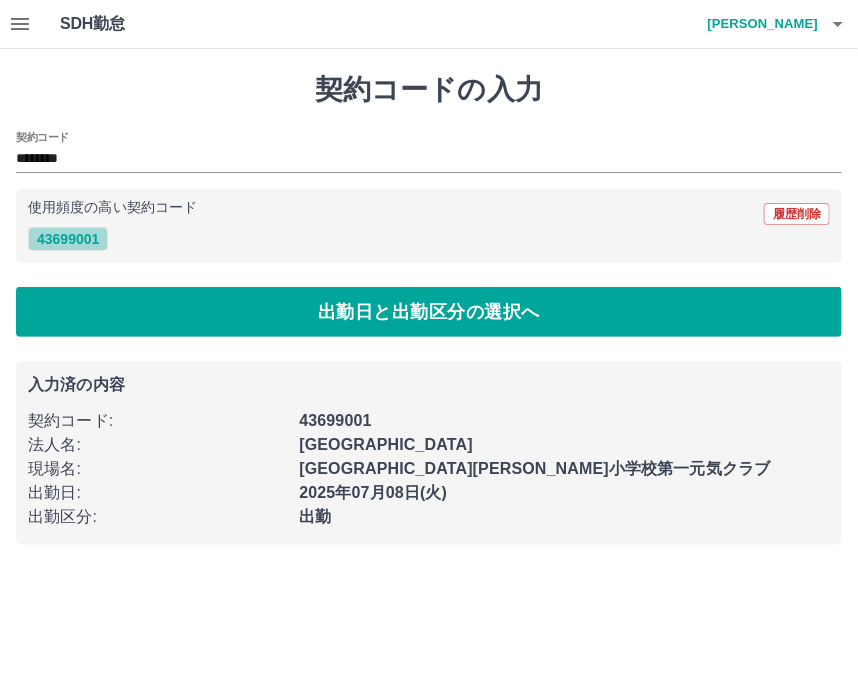 click on "43699001" at bounding box center (68, 239) 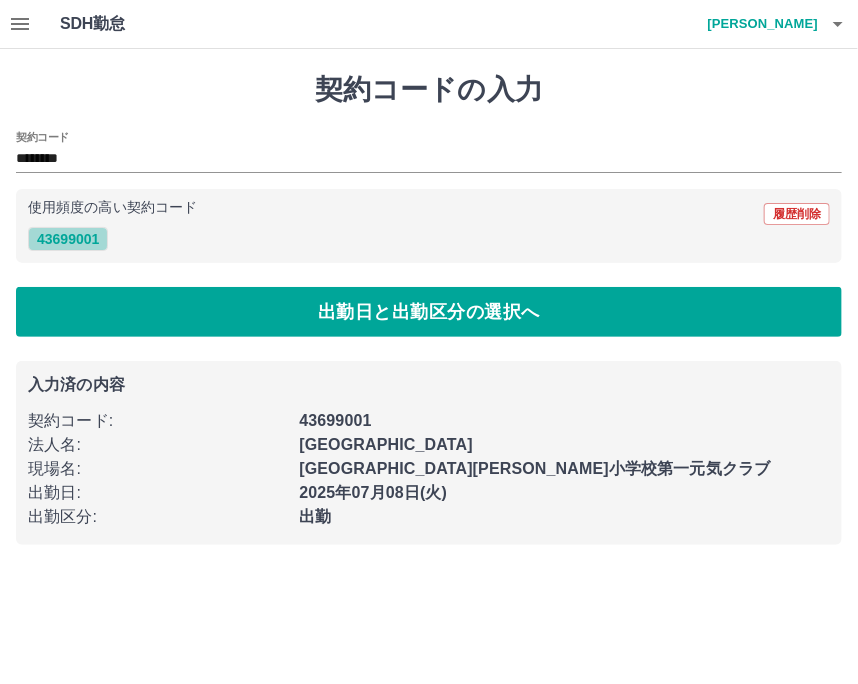 click on "43699001" at bounding box center [68, 239] 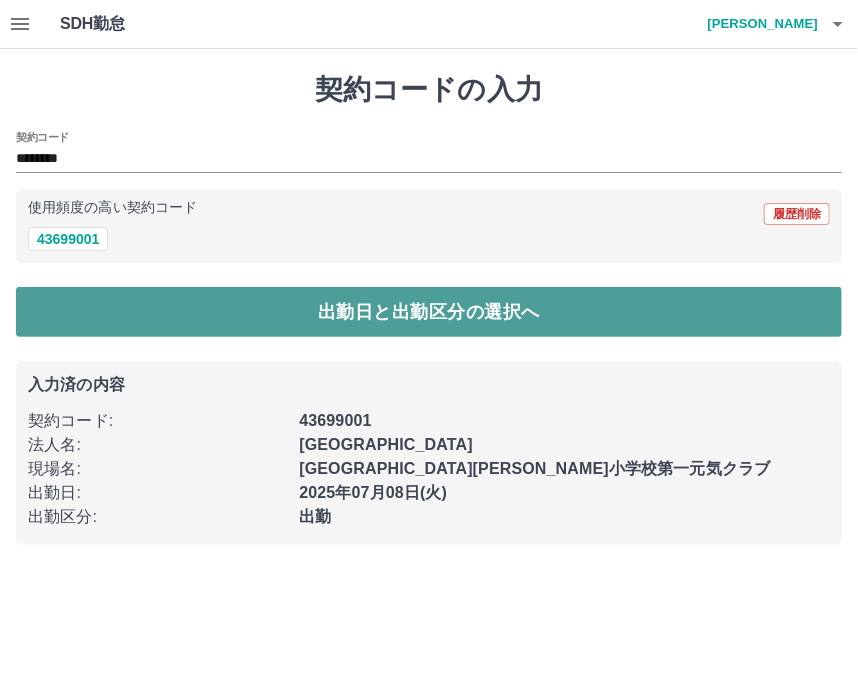 click on "出勤日と出勤区分の選択へ" at bounding box center [429, 312] 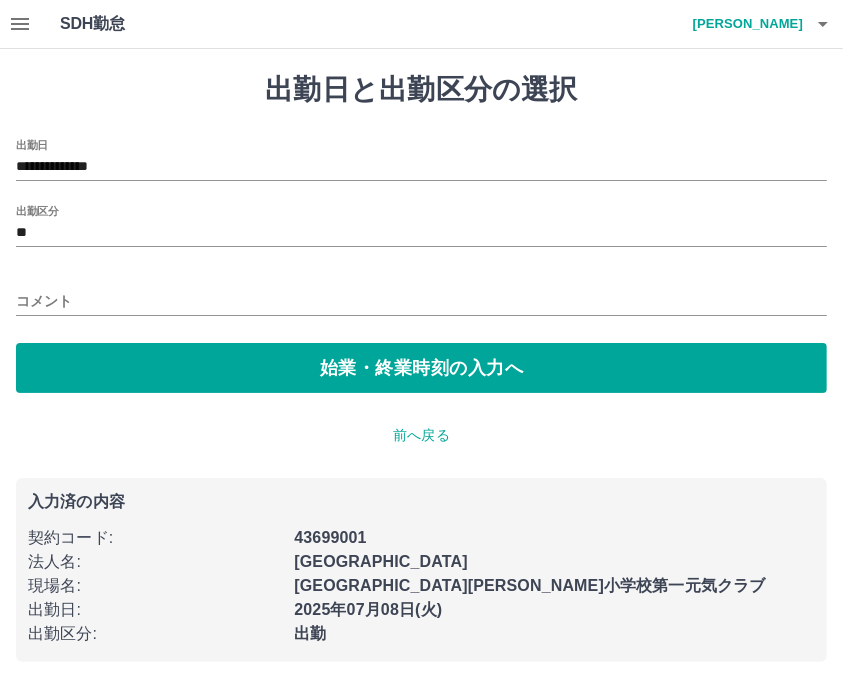click on "**********" at bounding box center [421, 266] 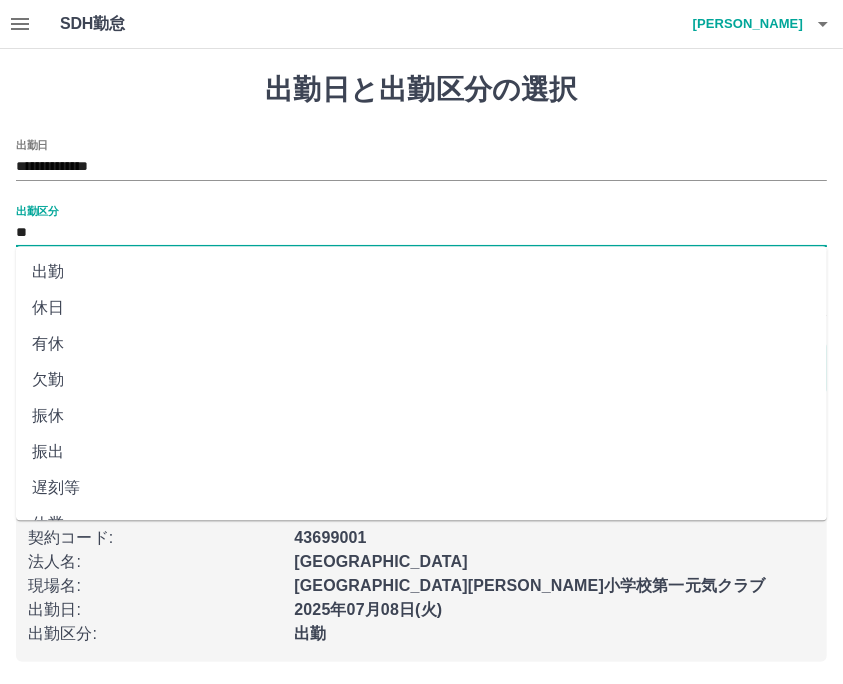 click on "**" at bounding box center (421, 233) 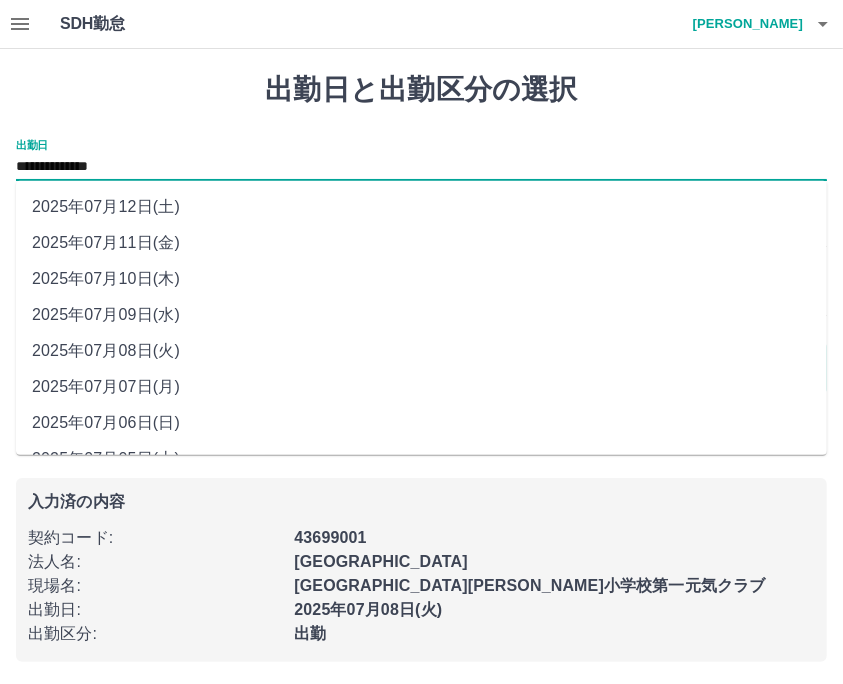 click on "**********" at bounding box center [421, 167] 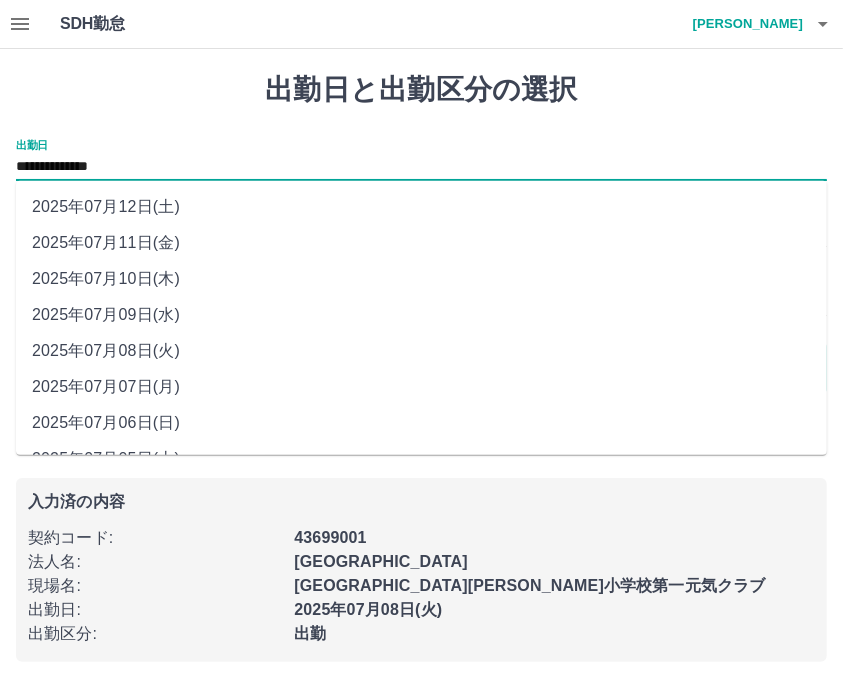 click on "2025年07月11日(金)" at bounding box center (421, 243) 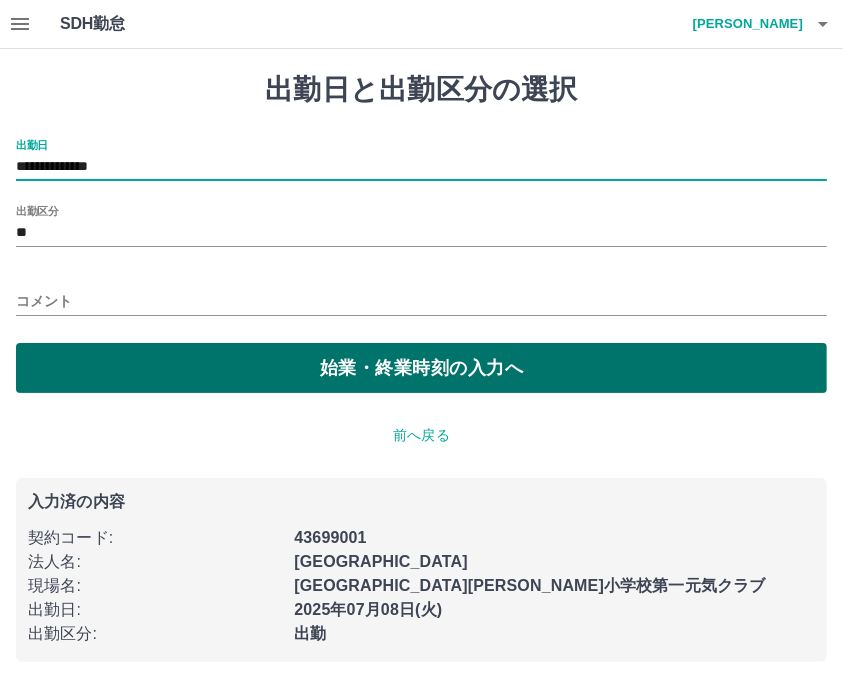 click on "始業・終業時刻の入力へ" at bounding box center [421, 368] 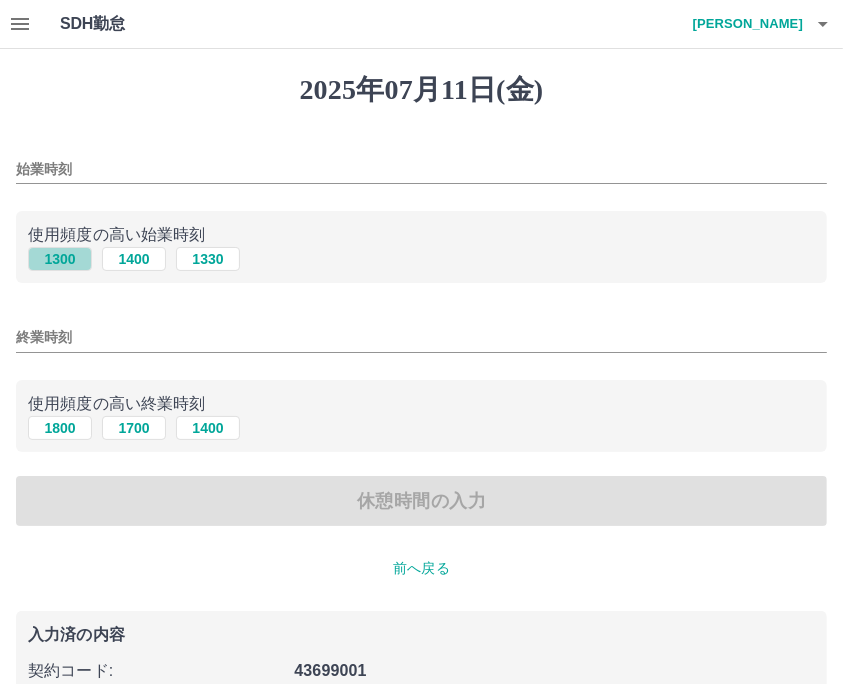 click on "1300" at bounding box center (60, 259) 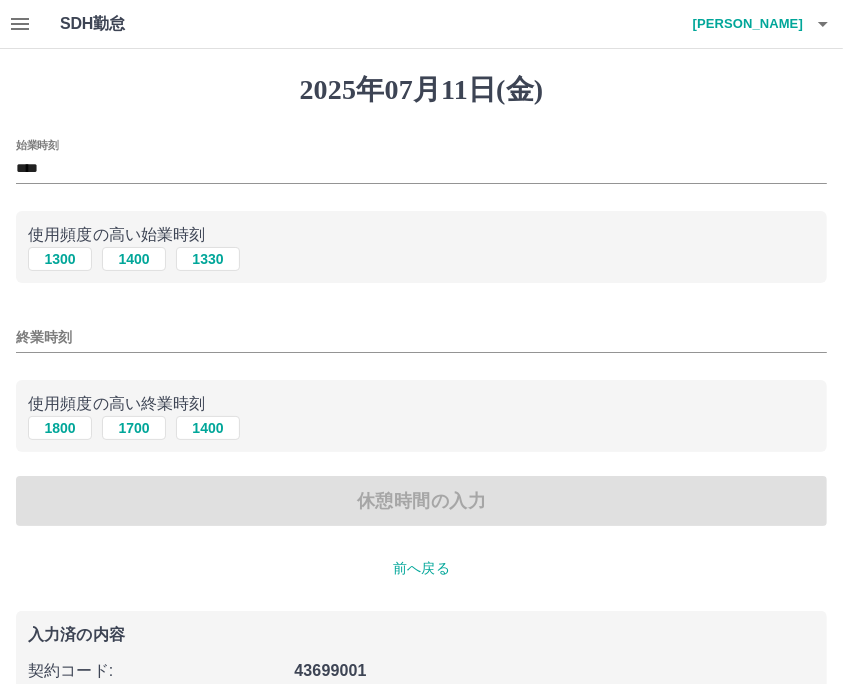 type 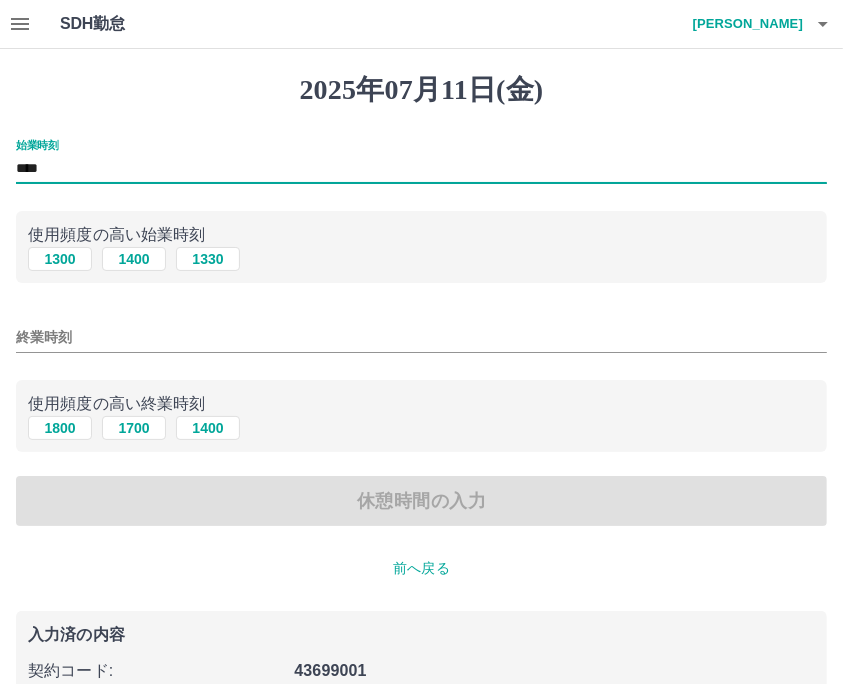 click on "****" at bounding box center (421, 169) 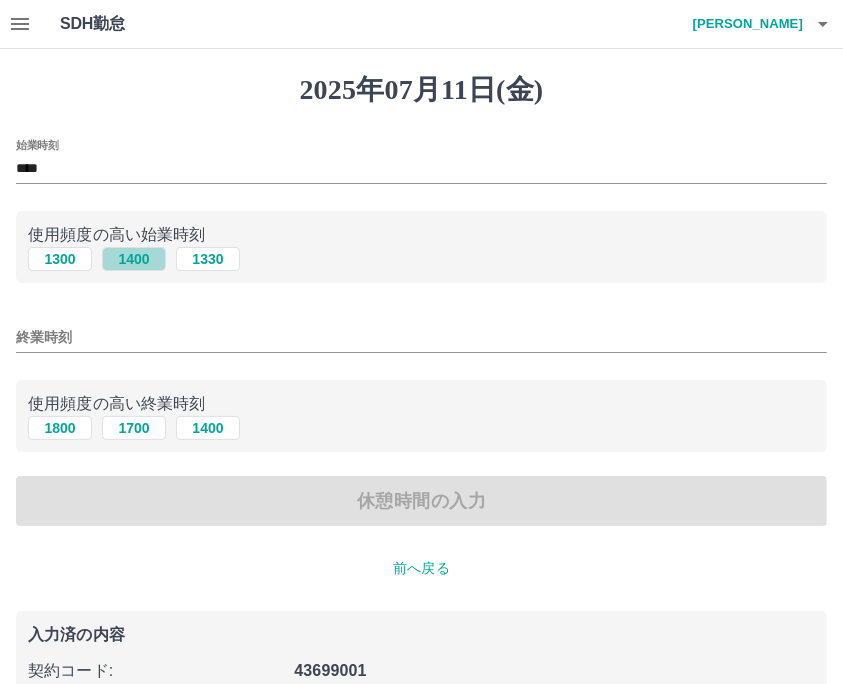 click on "1400" at bounding box center (134, 259) 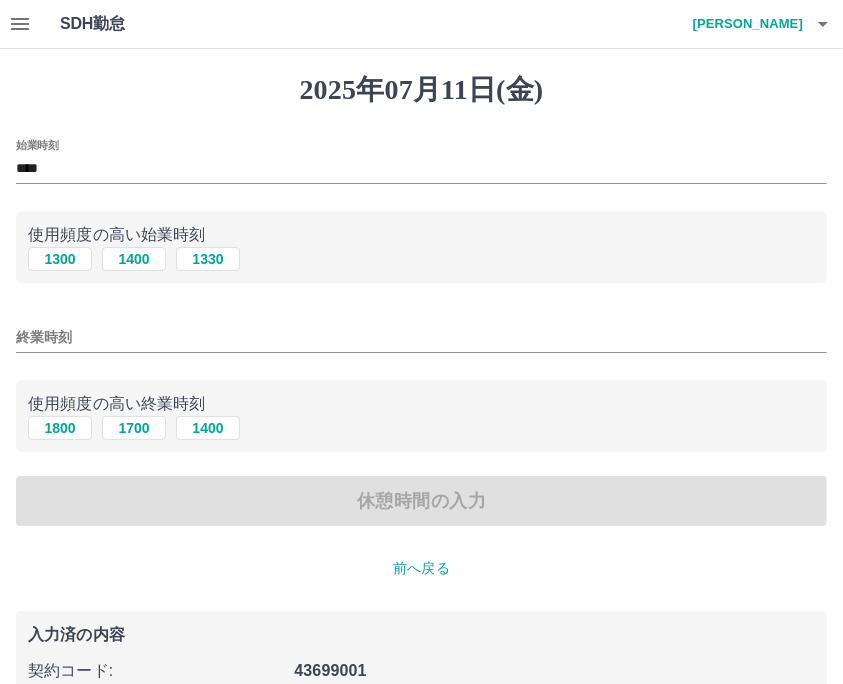 drag, startPoint x: 138, startPoint y: 252, endPoint x: 127, endPoint y: 290, distance: 39.56008 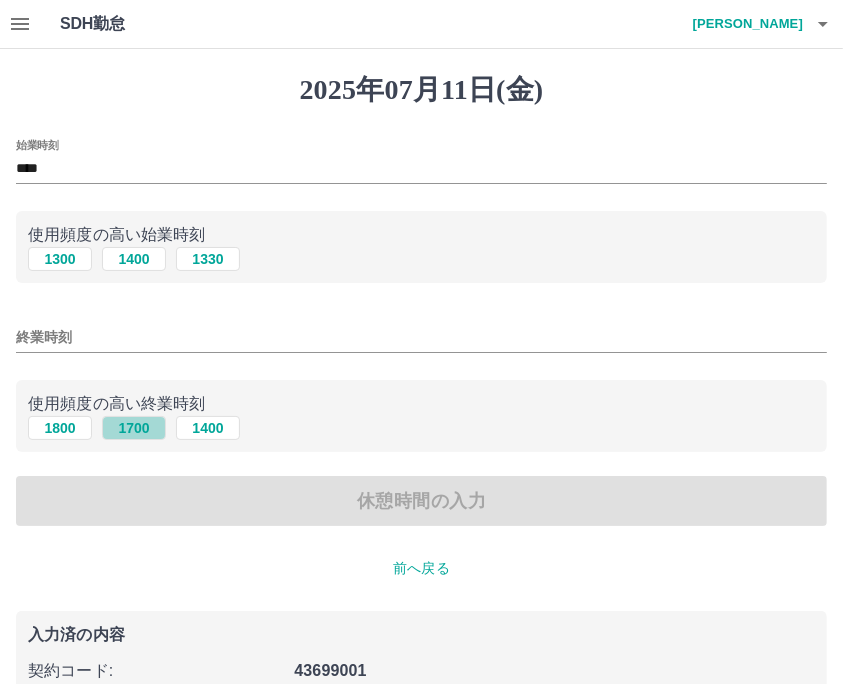 click on "1700" at bounding box center [134, 428] 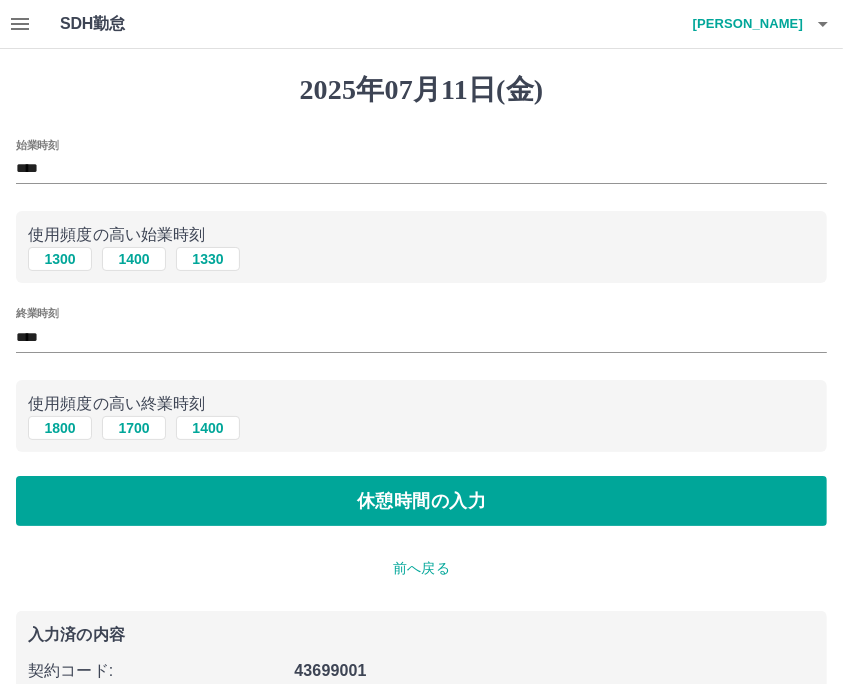 click on "****" at bounding box center [421, 169] 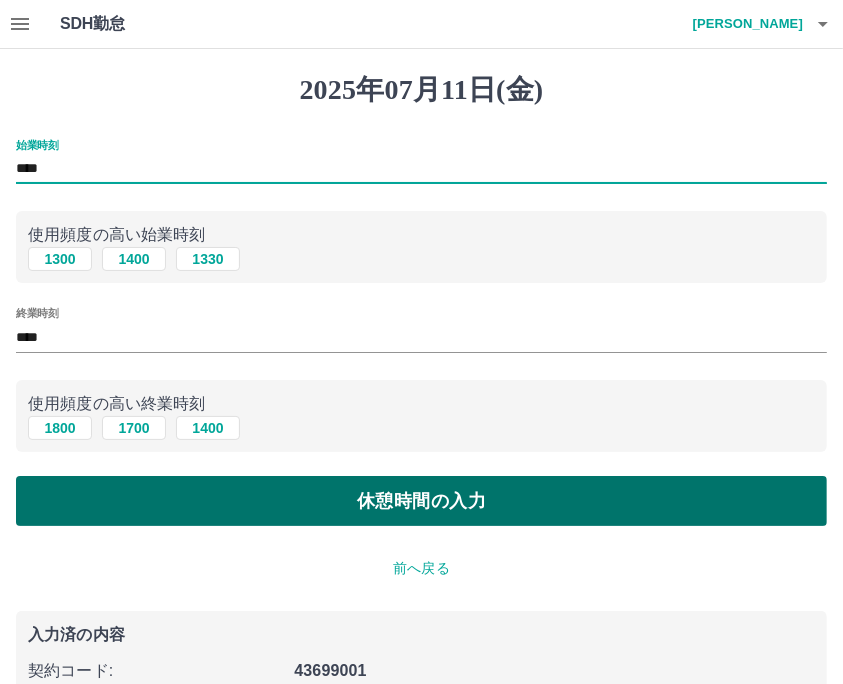 type on "****" 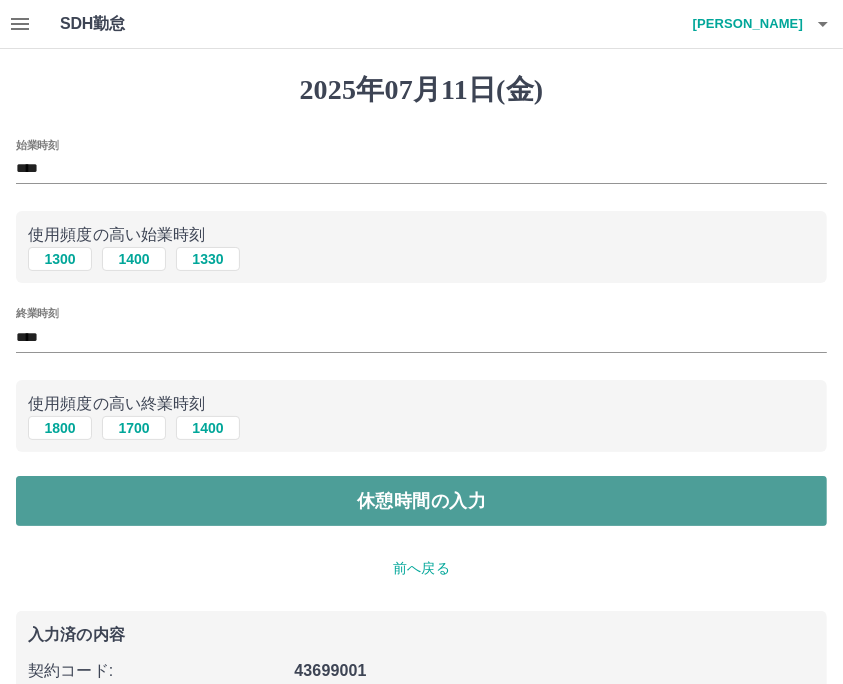 click on "休憩時間の入力" at bounding box center (421, 501) 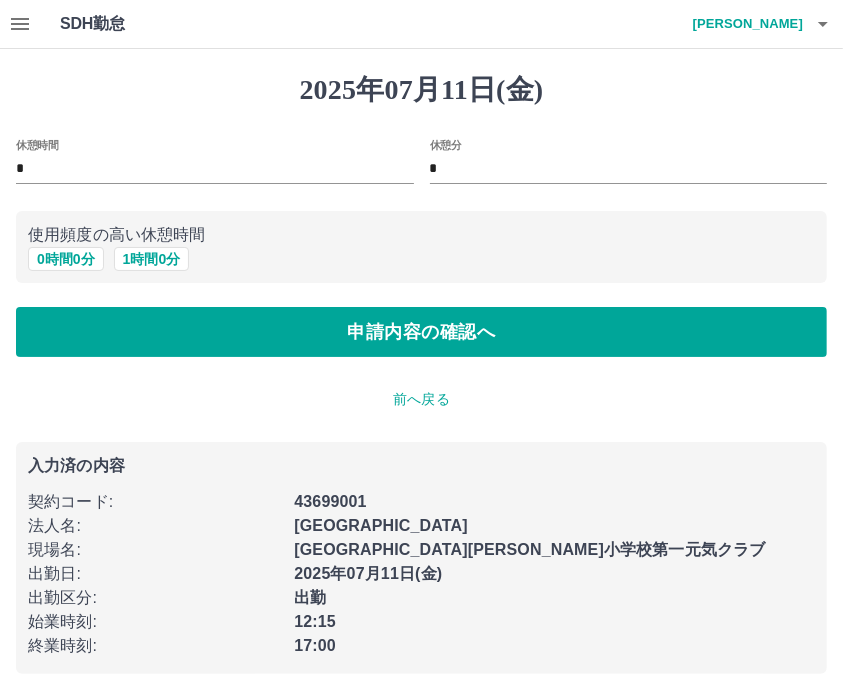 click on "契約コード :" at bounding box center (155, 502) 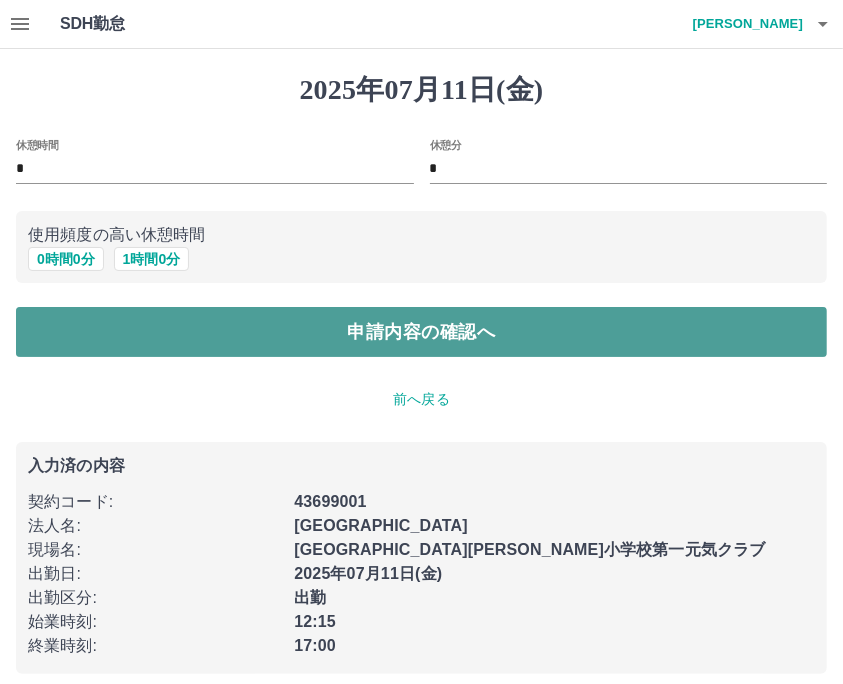 click on "申請内容の確認へ" at bounding box center [421, 332] 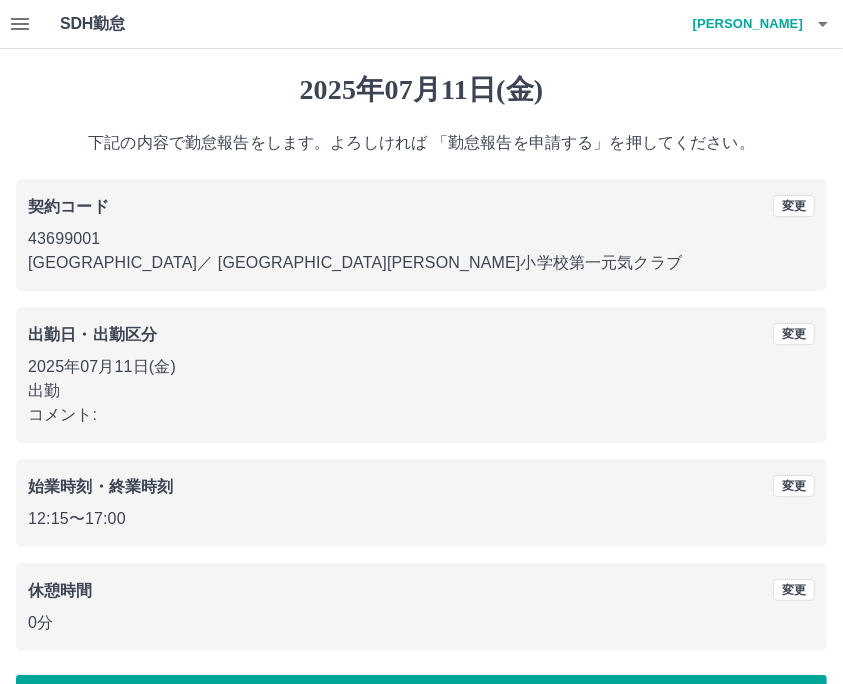 click on "下記の内容で勤怠報告をします。よろしければ 「勤怠報告を申請する」を押してください。" at bounding box center (421, 143) 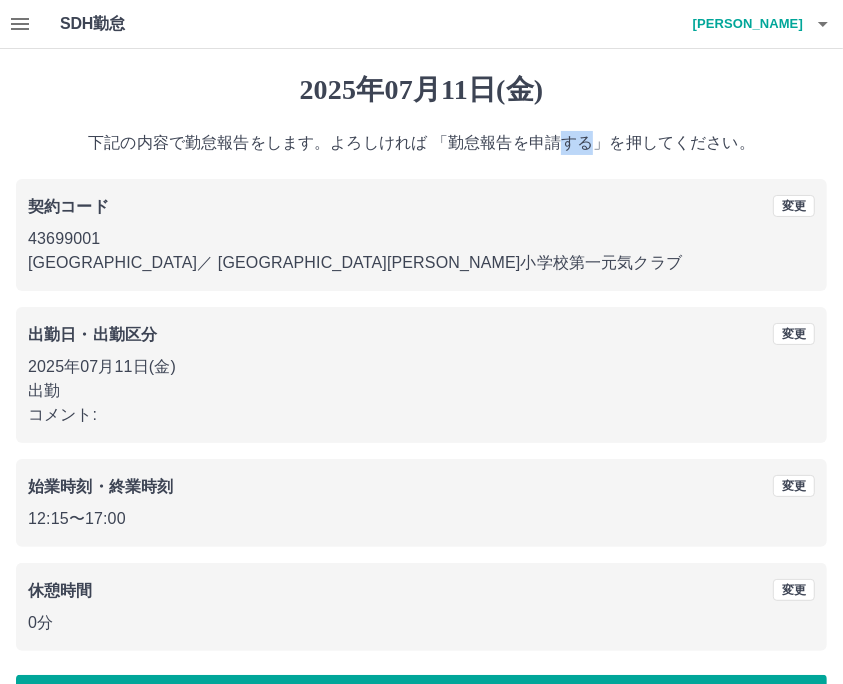 click on "下記の内容で勤怠報告をします。よろしければ 「勤怠報告を申請する」を押してください。" at bounding box center [421, 143] 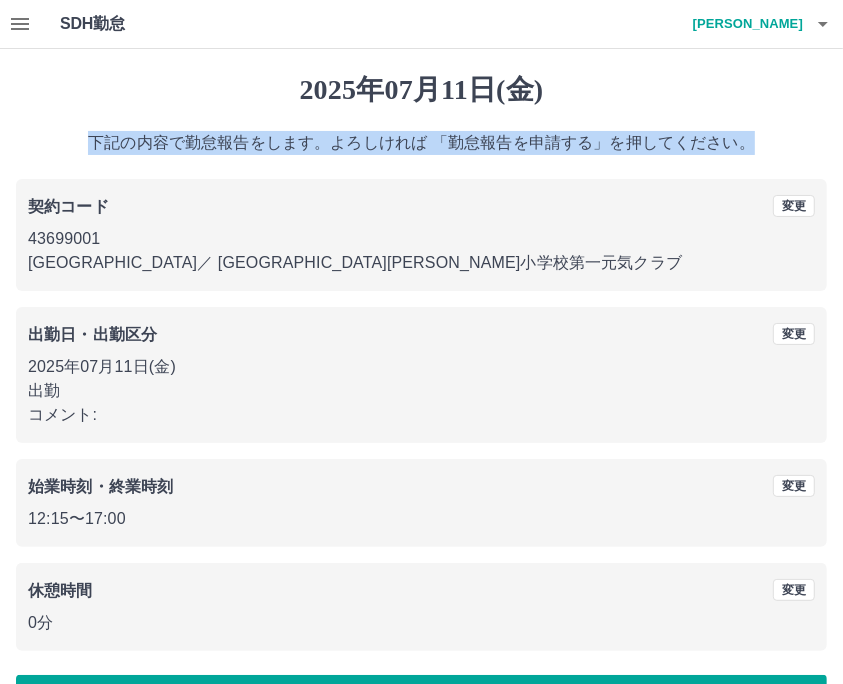 click on "下記の内容で勤怠報告をします。よろしければ 「勤怠報告を申請する」を押してください。" at bounding box center (421, 143) 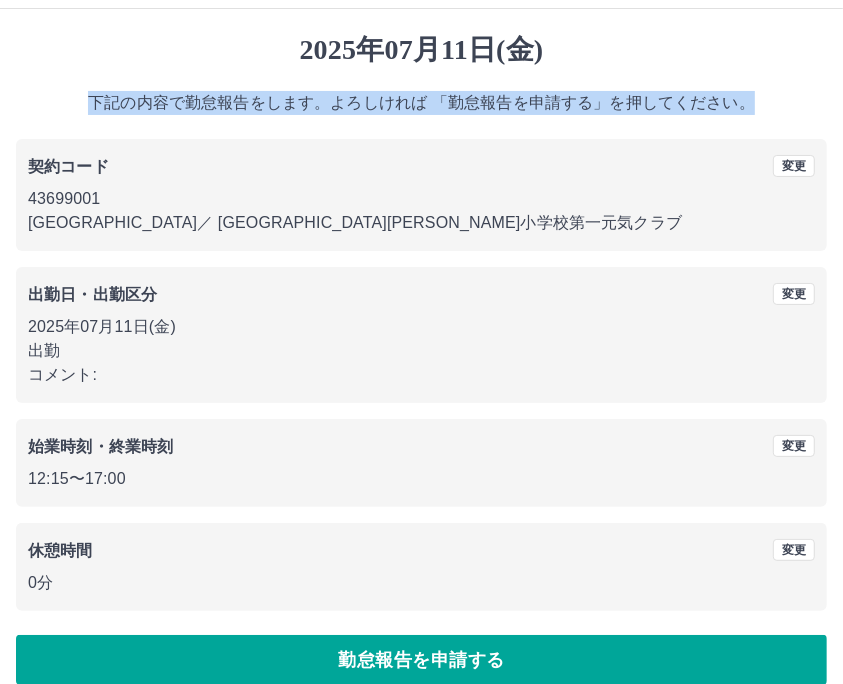 scroll, scrollTop: 64, scrollLeft: 0, axis: vertical 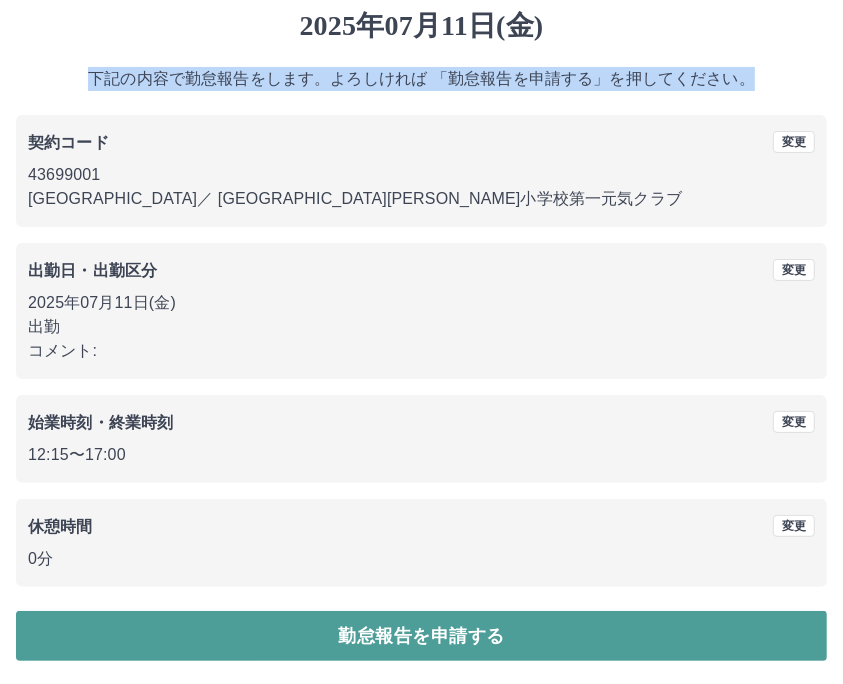 click on "勤怠報告を申請する" at bounding box center (421, 636) 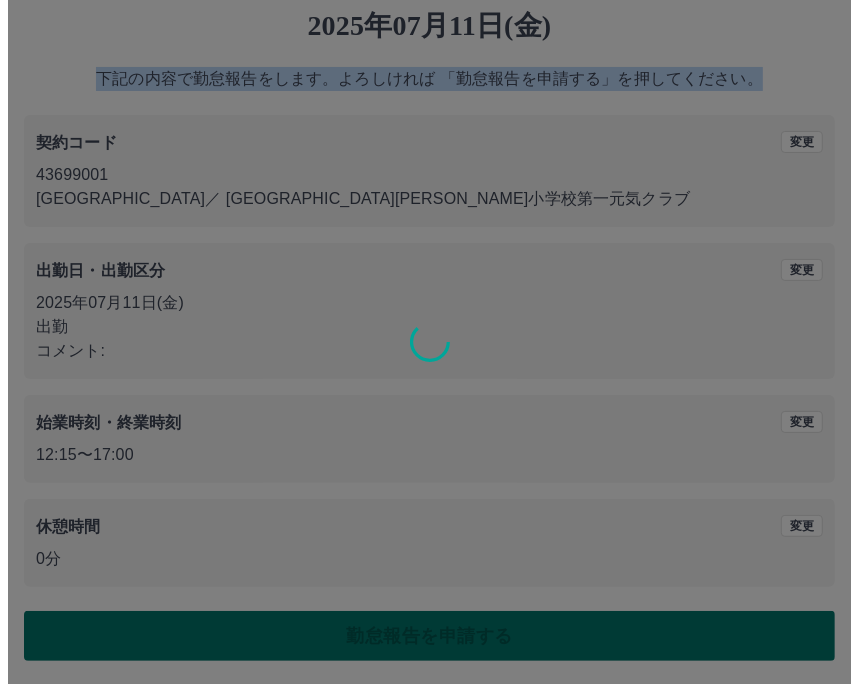 scroll, scrollTop: 0, scrollLeft: 0, axis: both 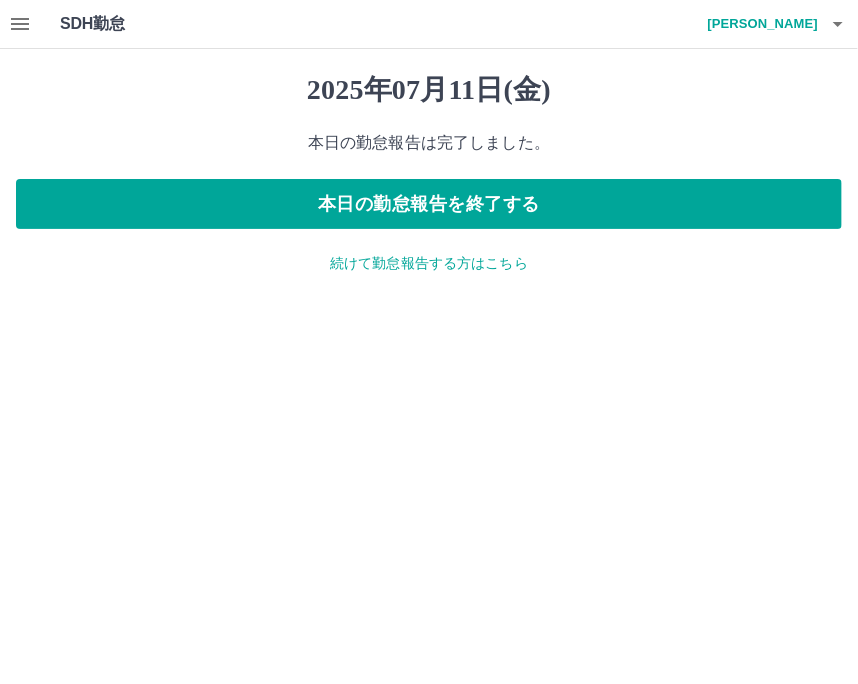 click on "続けて勤怠報告する方はこちら" at bounding box center (429, 263) 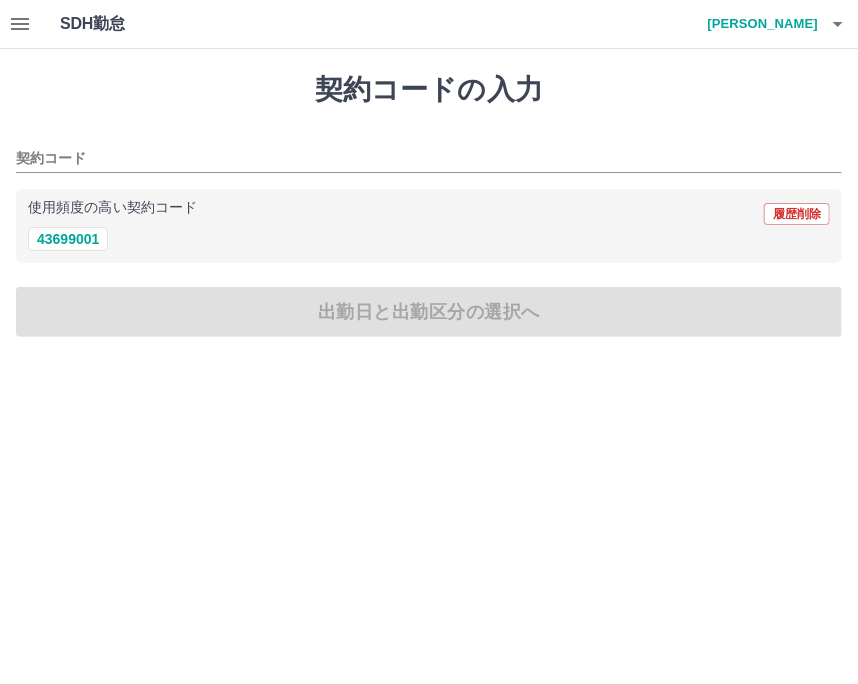 click on "43699001" at bounding box center [429, 239] 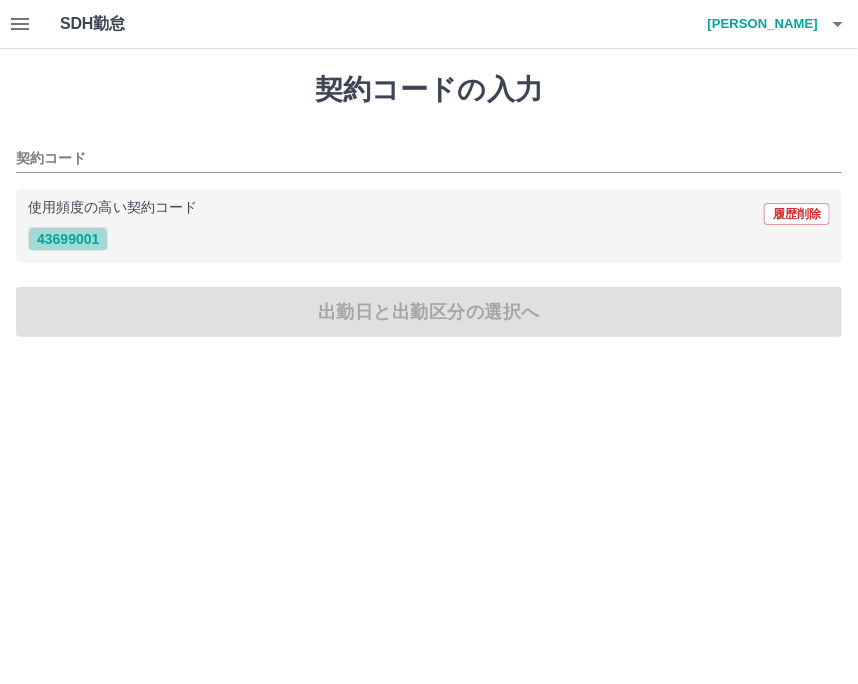 click on "43699001" at bounding box center [68, 239] 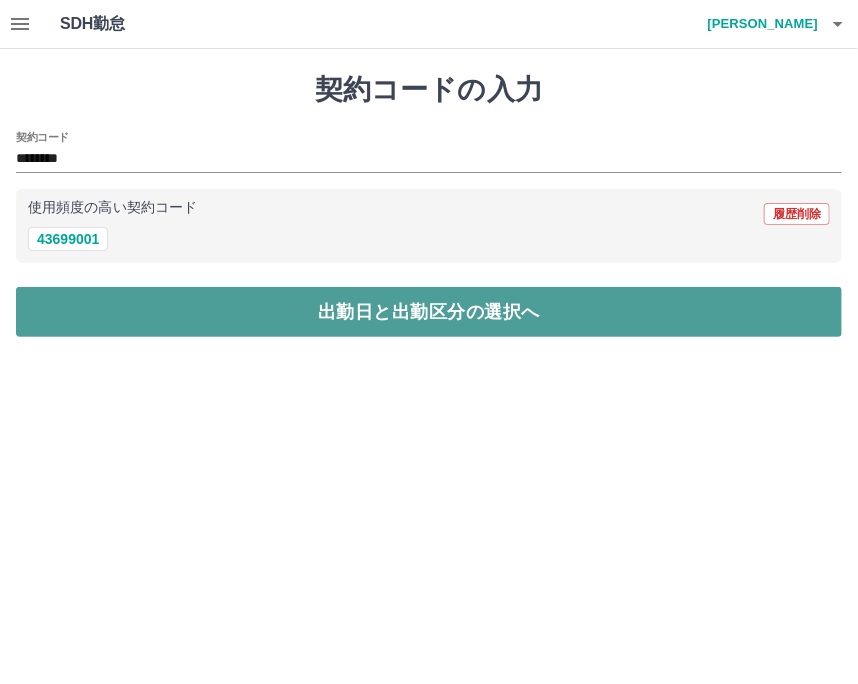 click on "出勤日と出勤区分の選択へ" at bounding box center [429, 312] 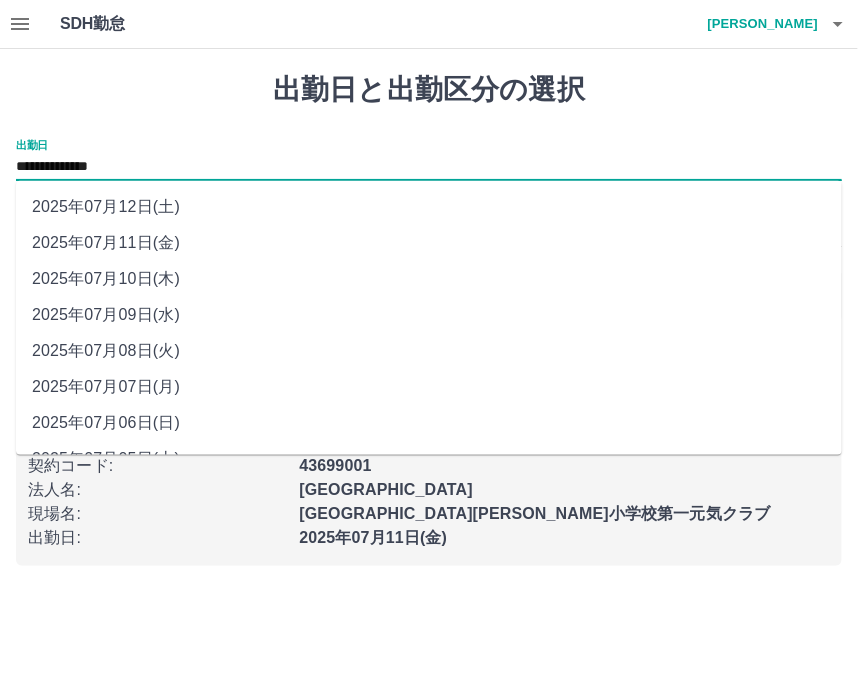 click on "**********" at bounding box center [429, 167] 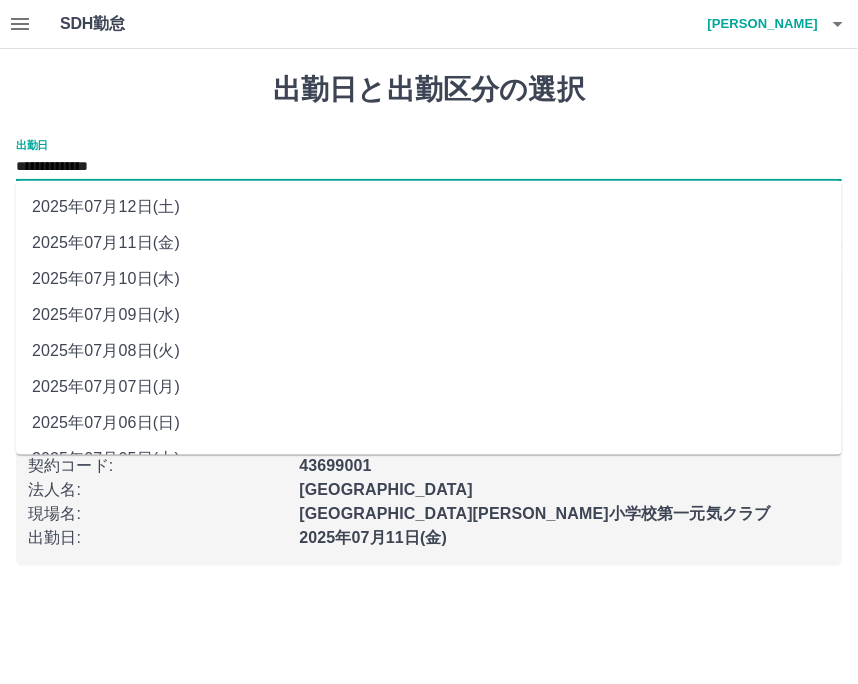 click on "2025年07月12日(土)" at bounding box center (429, 207) 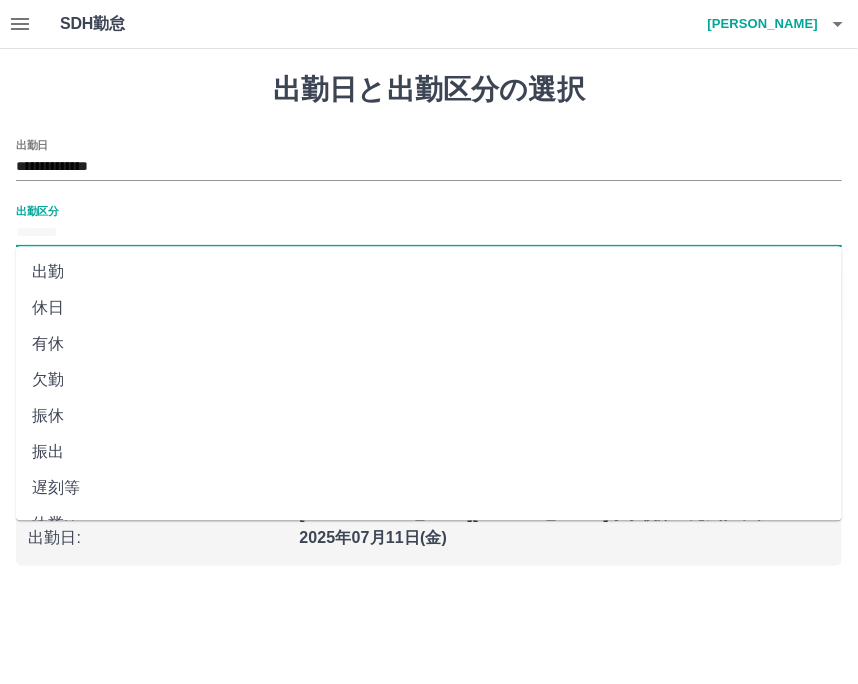 click on "出勤区分" at bounding box center [429, 233] 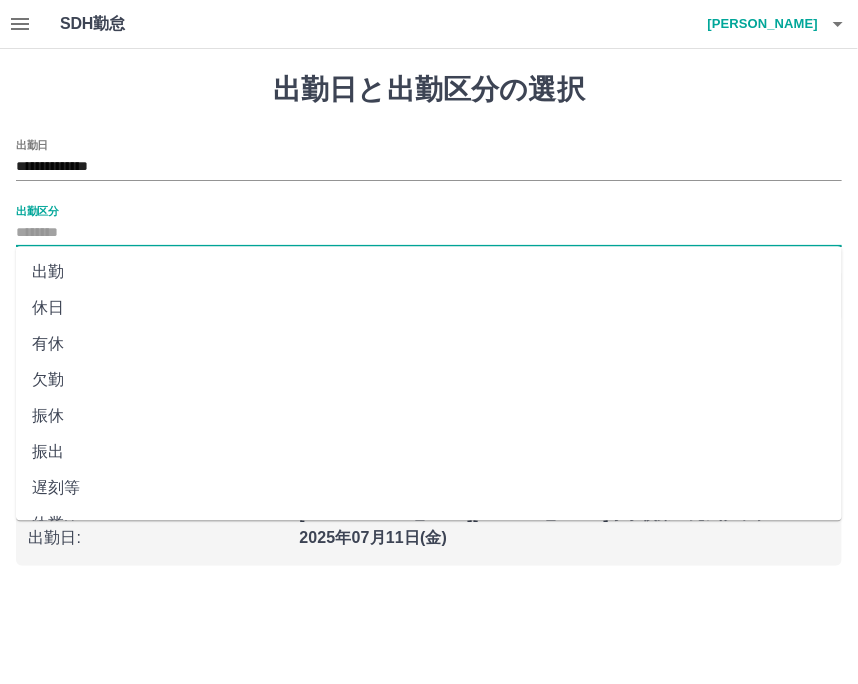 click on "休日" at bounding box center (429, 308) 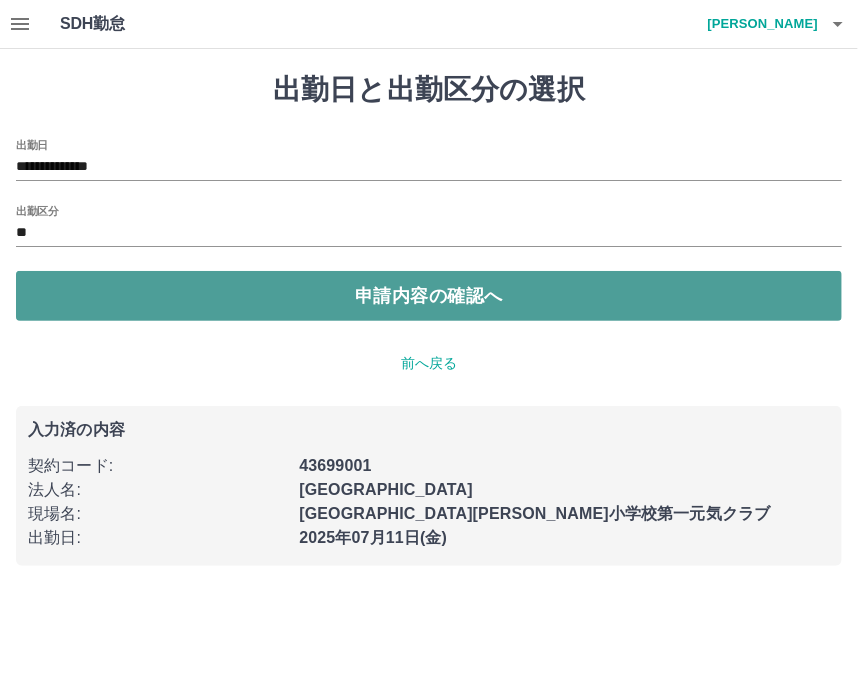 click on "申請内容の確認へ" at bounding box center [429, 296] 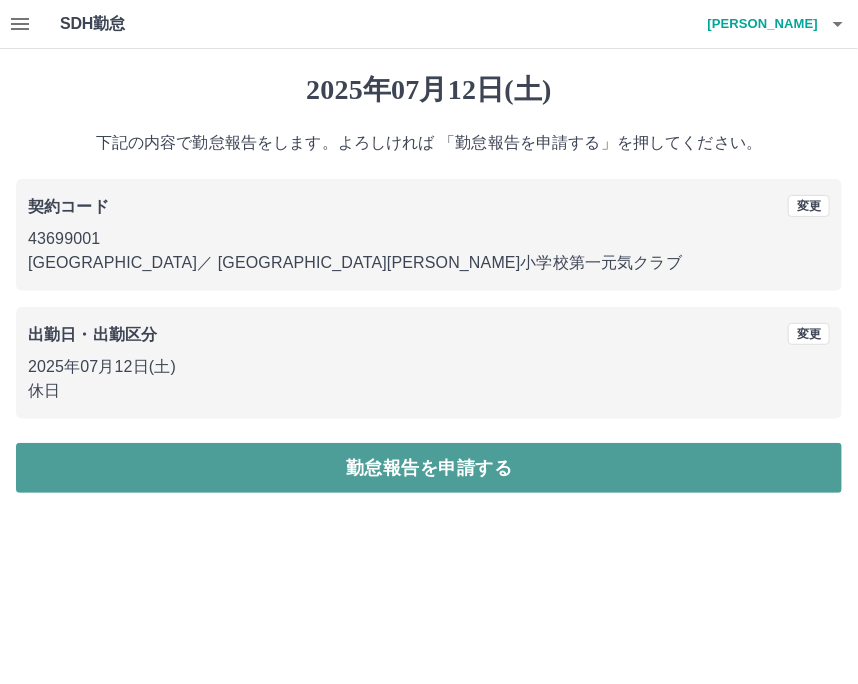 click on "勤怠報告を申請する" at bounding box center (429, 468) 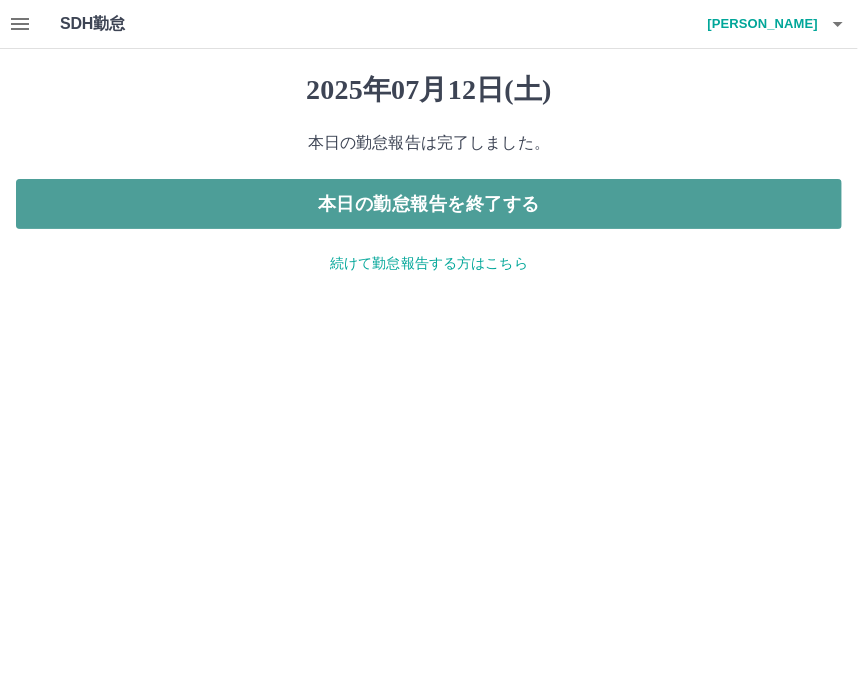 click on "本日の勤怠報告を終了する" at bounding box center [429, 204] 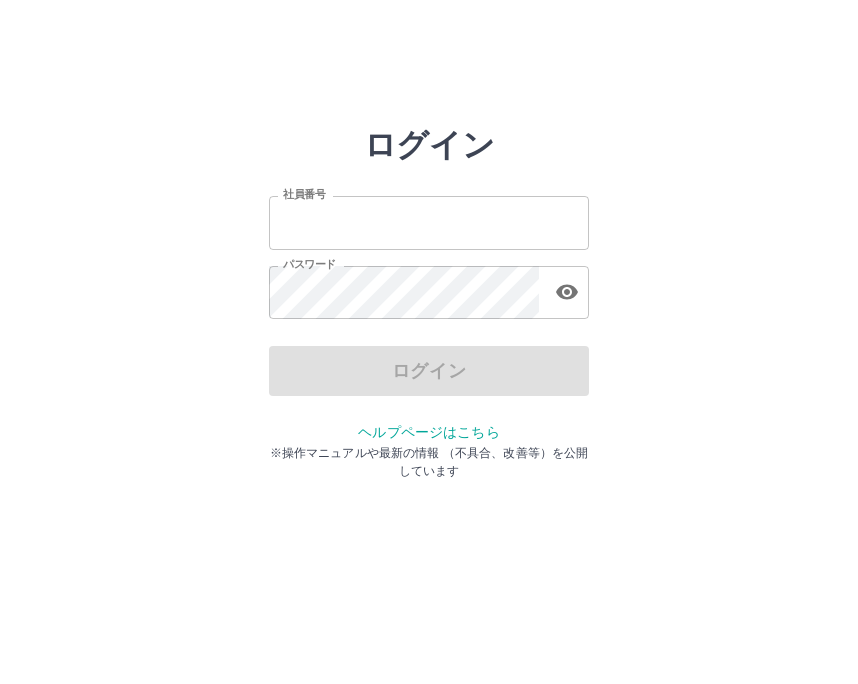 scroll, scrollTop: 0, scrollLeft: 0, axis: both 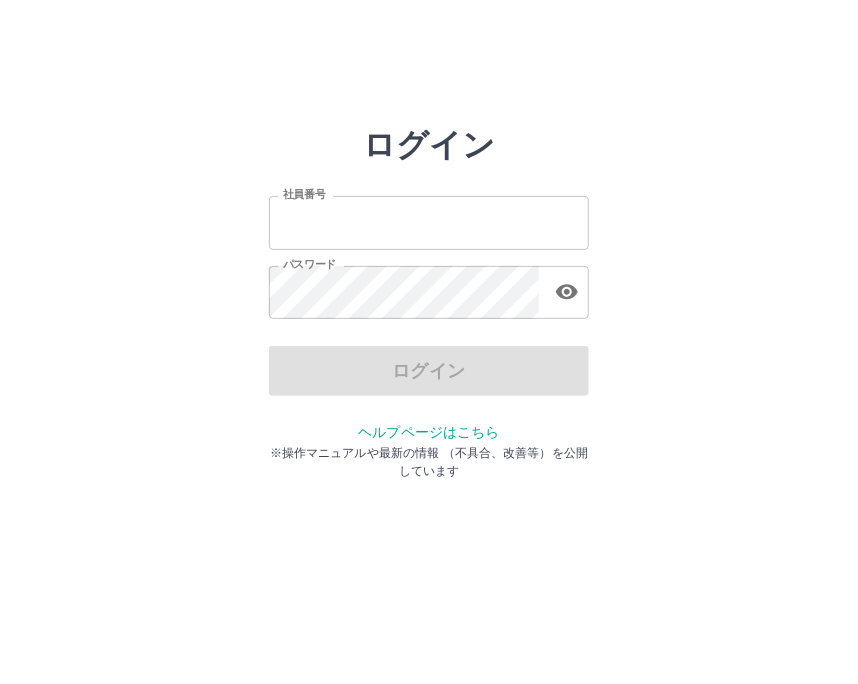 type on "*******" 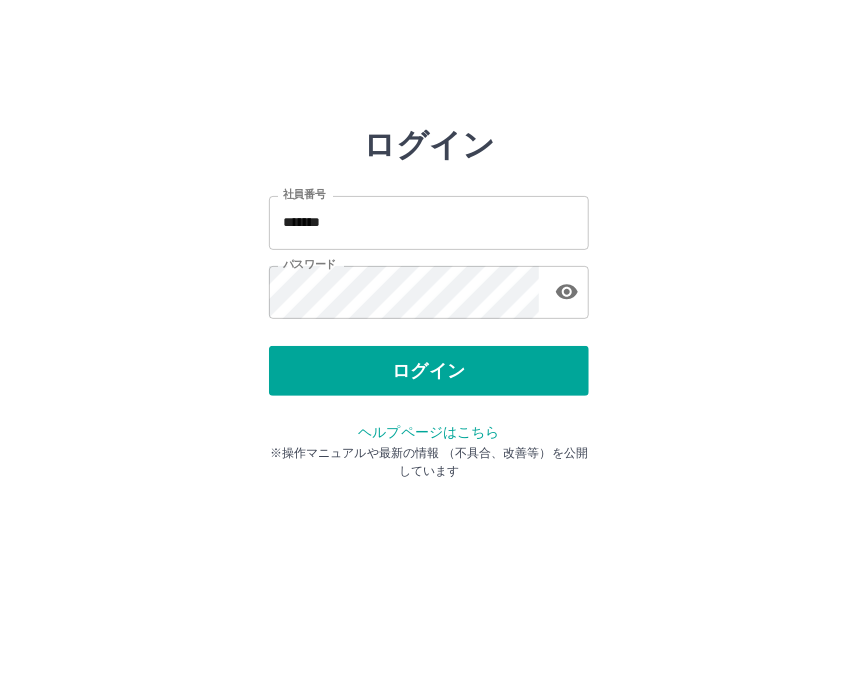 drag, startPoint x: 768, startPoint y: 35, endPoint x: 834, endPoint y: -102, distance: 152.06906 